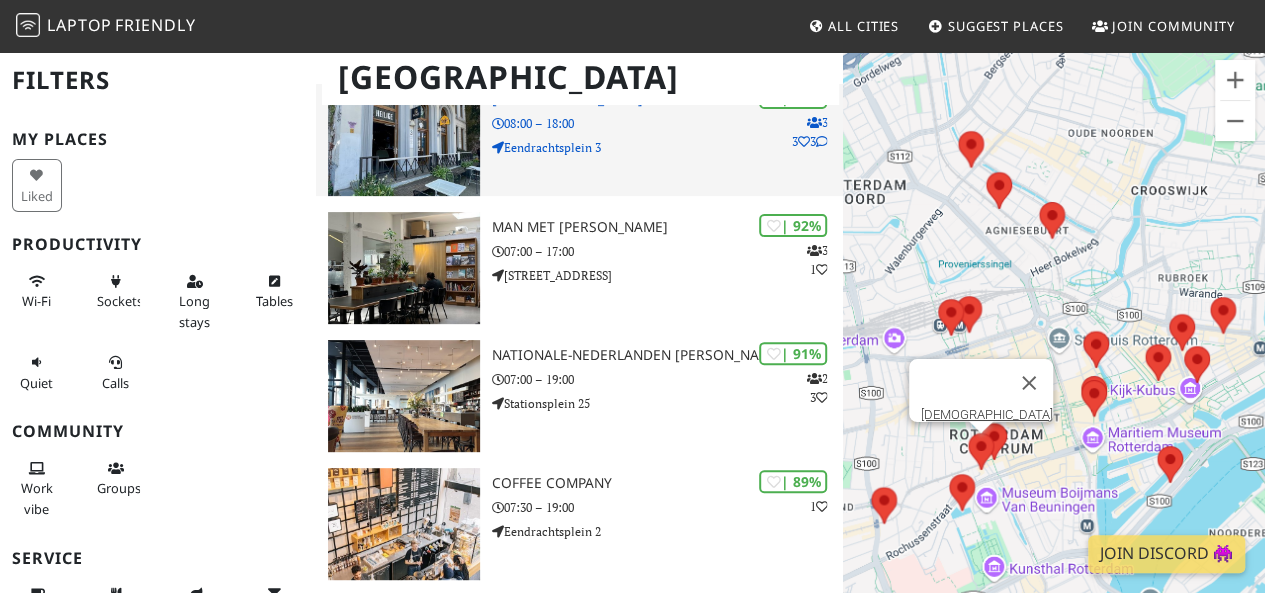 scroll, scrollTop: 202, scrollLeft: 0, axis: vertical 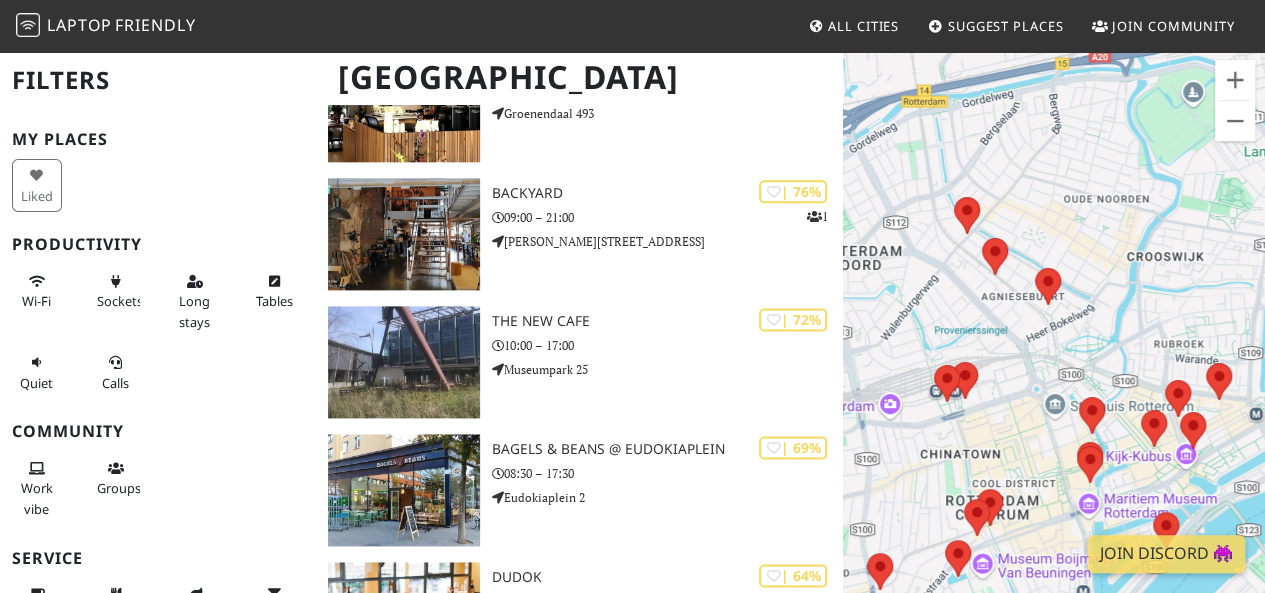 click on "To navigate, press the arrow keys." at bounding box center [1054, 346] 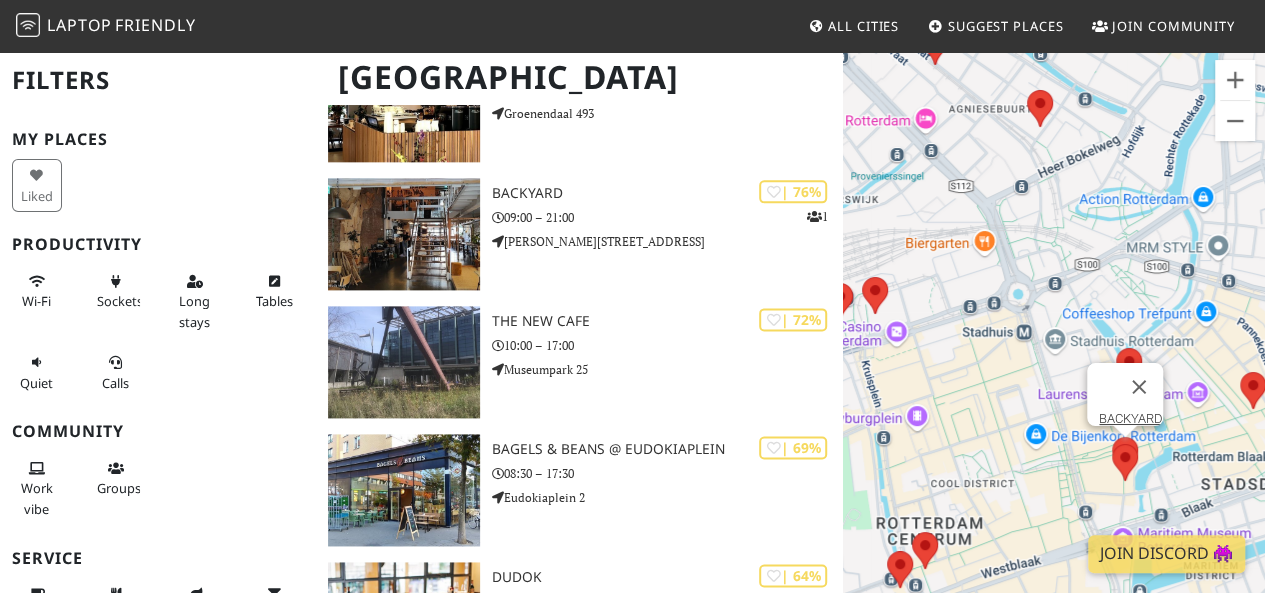click at bounding box center (1112, 437) 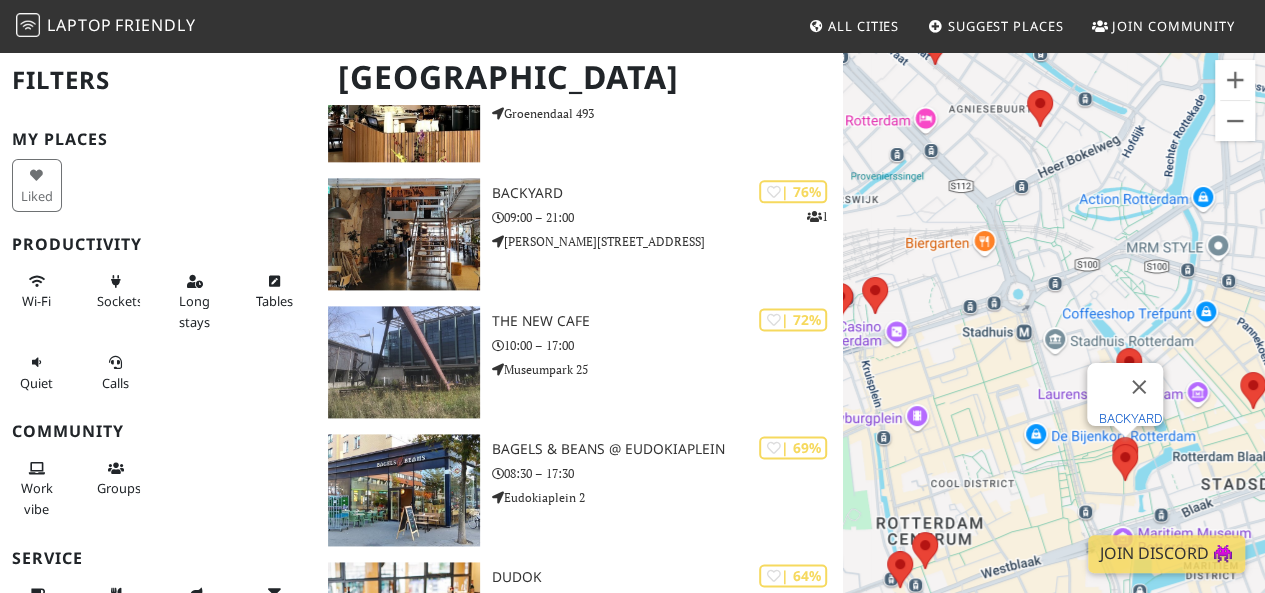 click on "BACKYARD" at bounding box center [1131, 418] 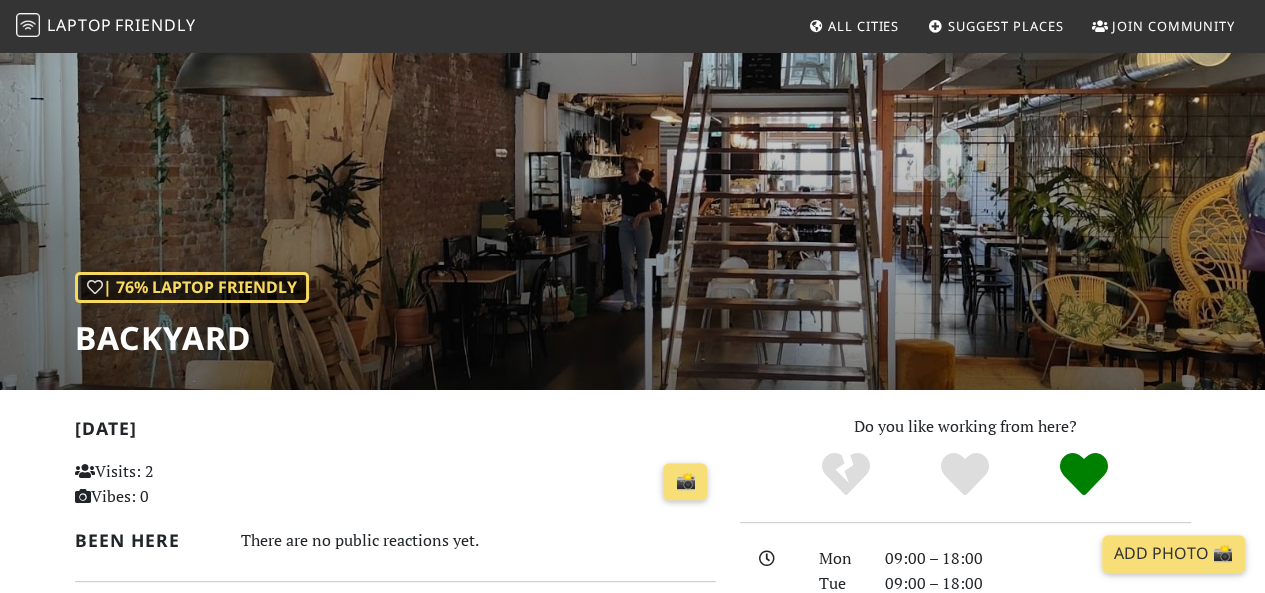 scroll, scrollTop: 0, scrollLeft: 0, axis: both 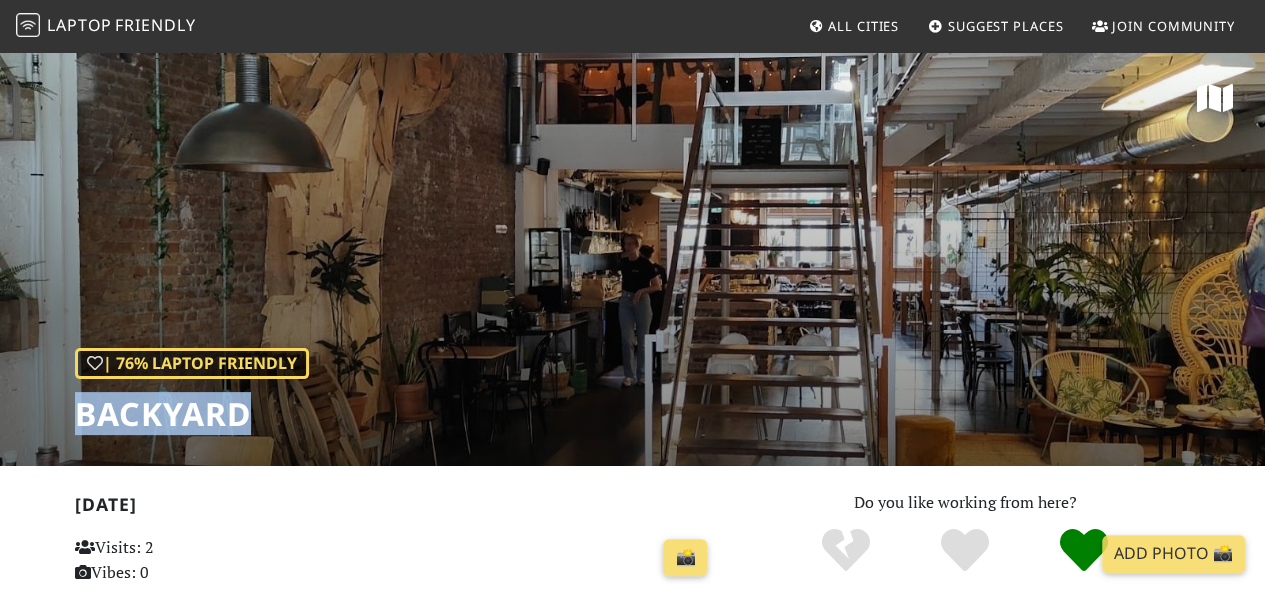 drag, startPoint x: 258, startPoint y: 412, endPoint x: 77, endPoint y: 418, distance: 181.09943 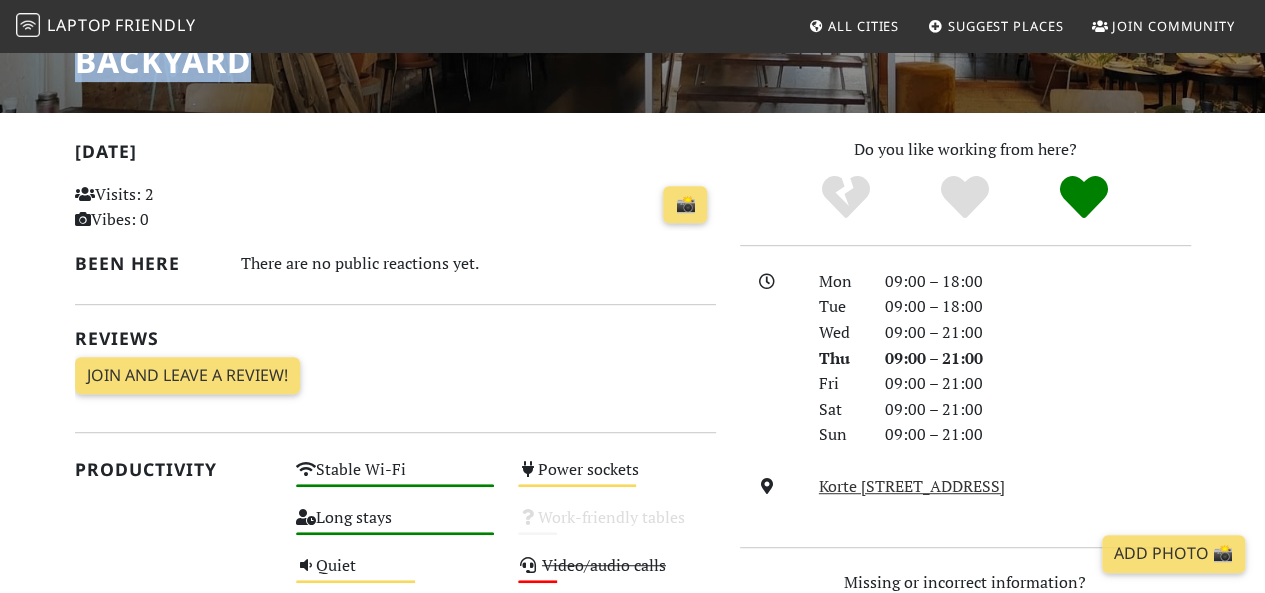 scroll, scrollTop: 0, scrollLeft: 0, axis: both 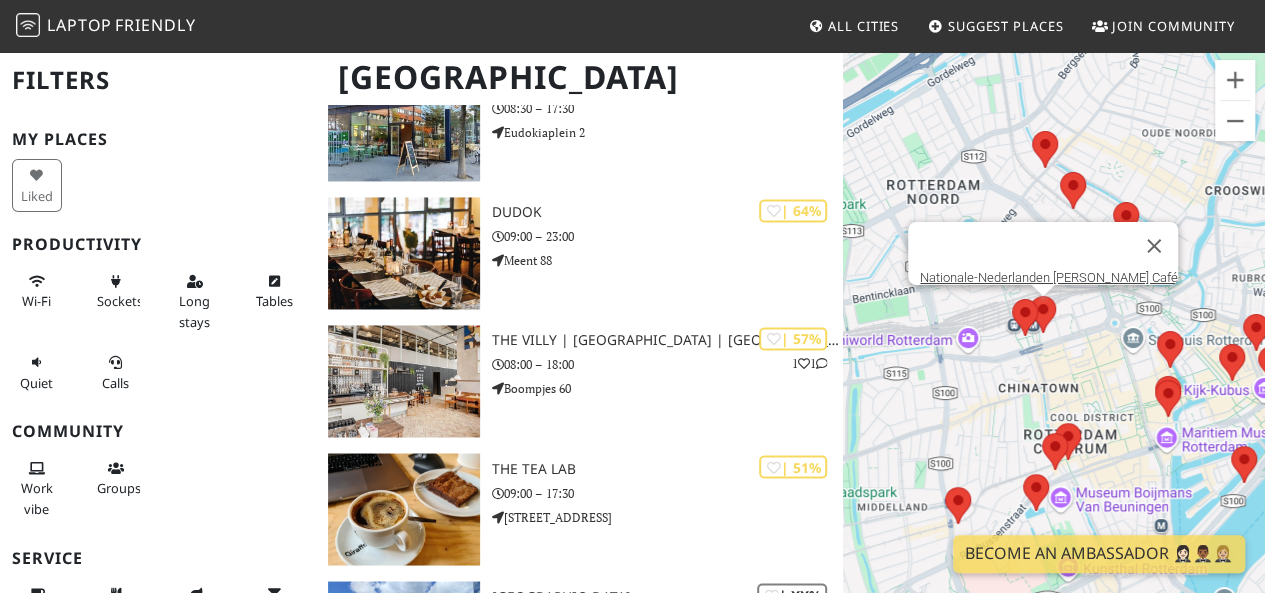 click at bounding box center (1030, 296) 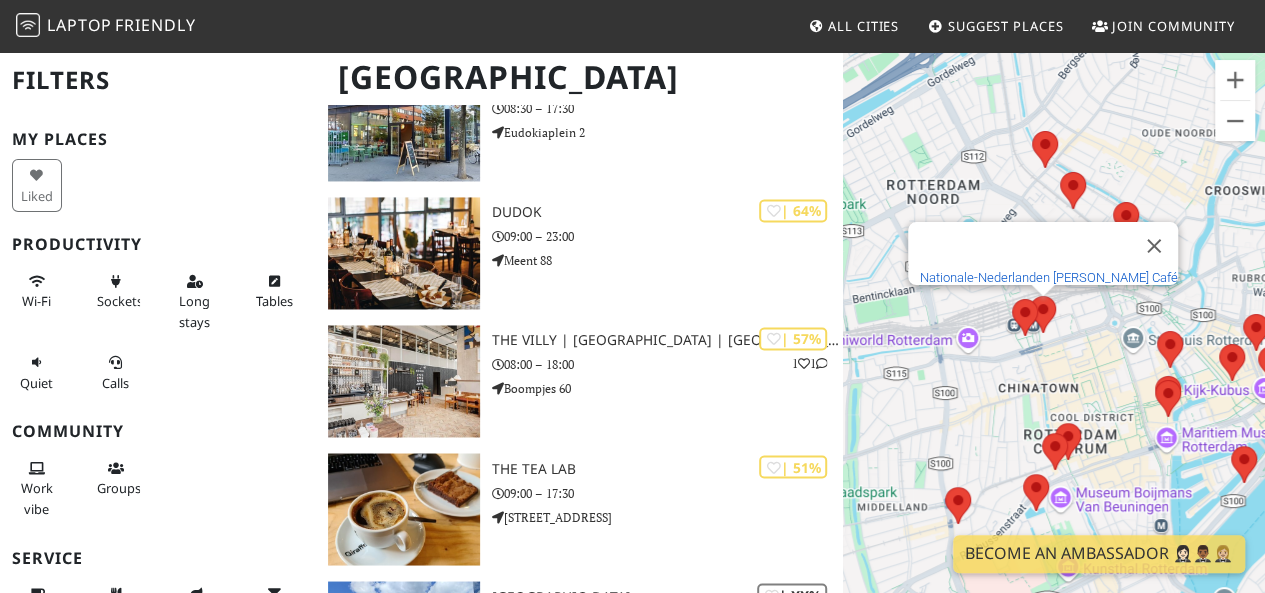 click on "Nationale-Nederlanden Douwe Egberts Café" at bounding box center (1049, 277) 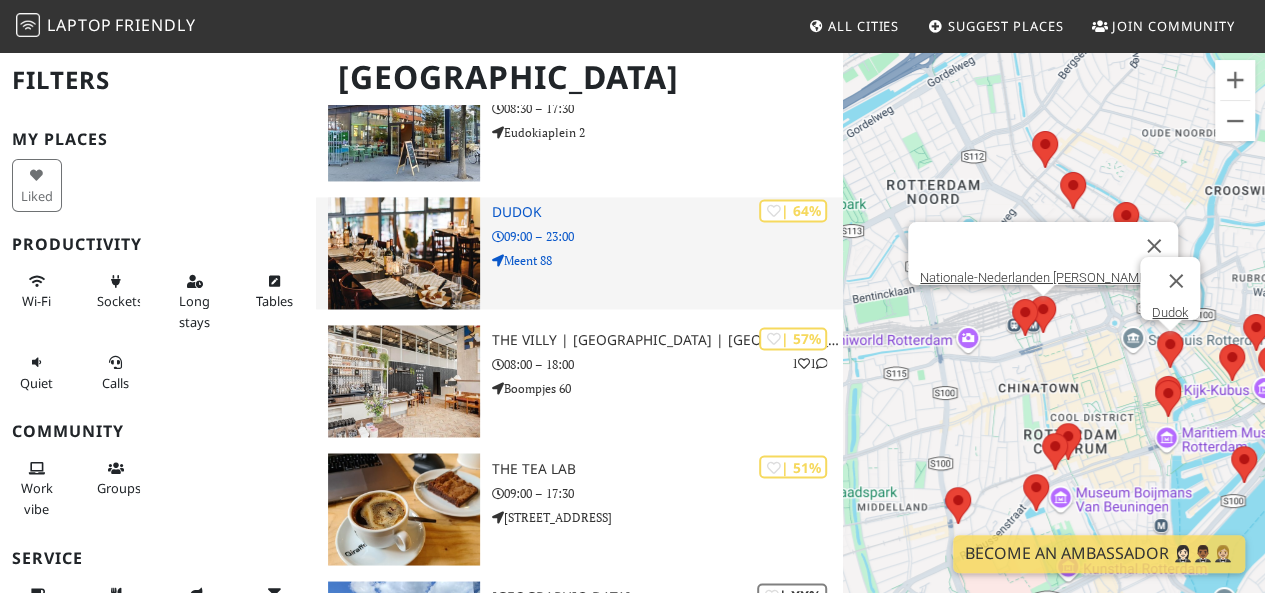 scroll, scrollTop: 1917, scrollLeft: 0, axis: vertical 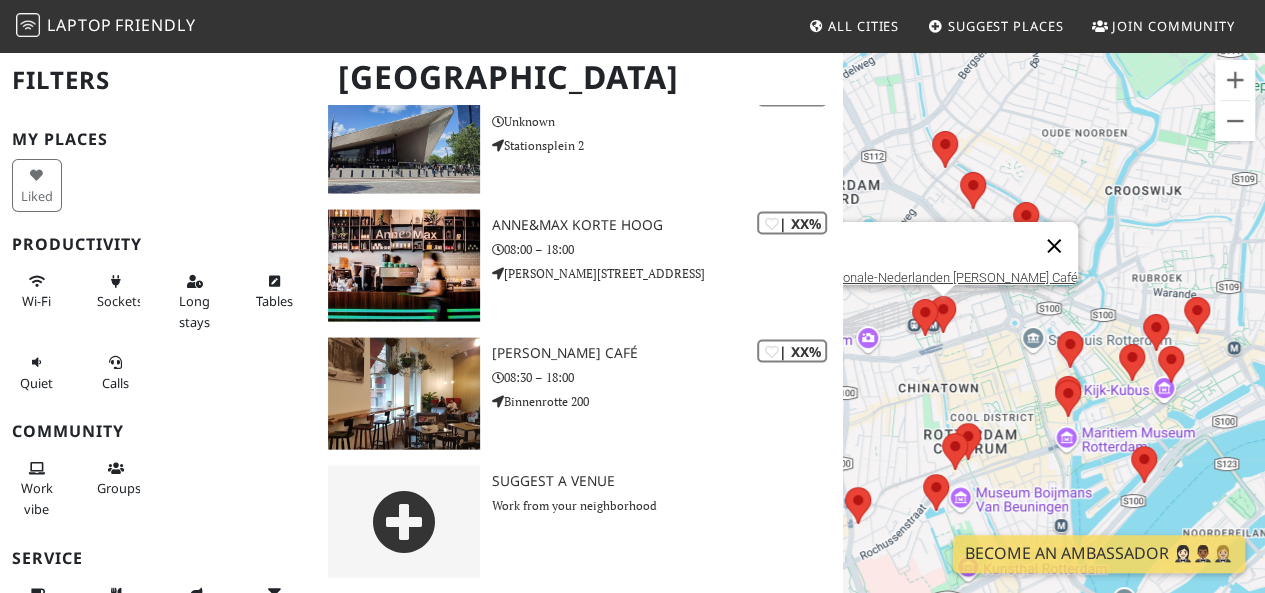 click at bounding box center (1054, 246) 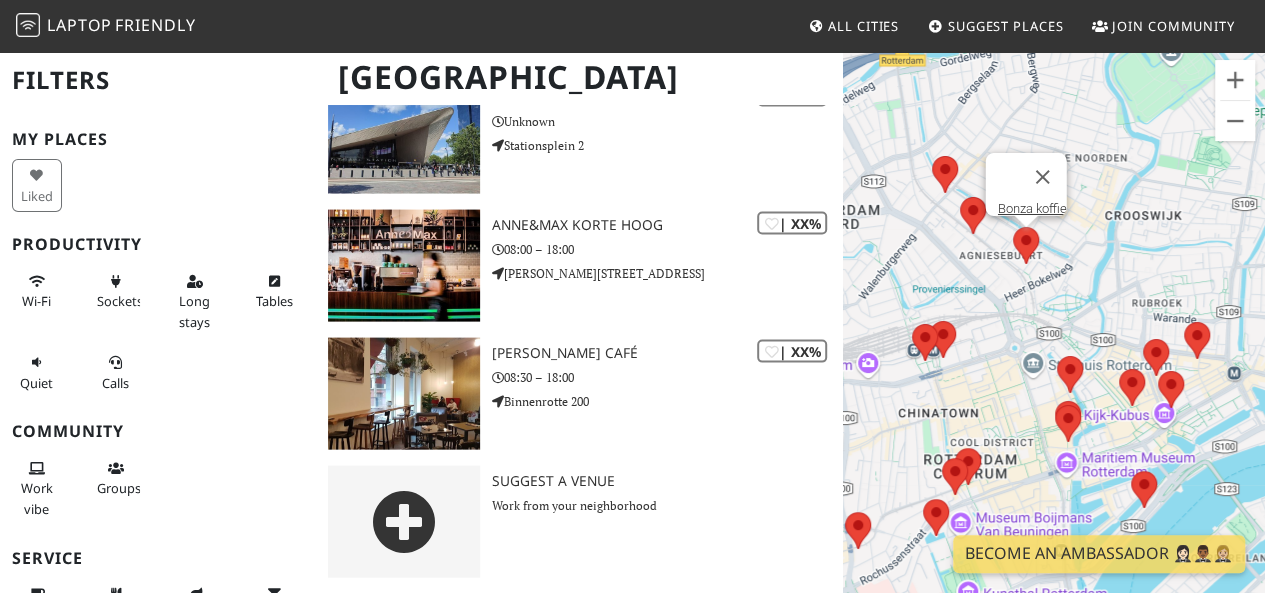 click at bounding box center (1013, 227) 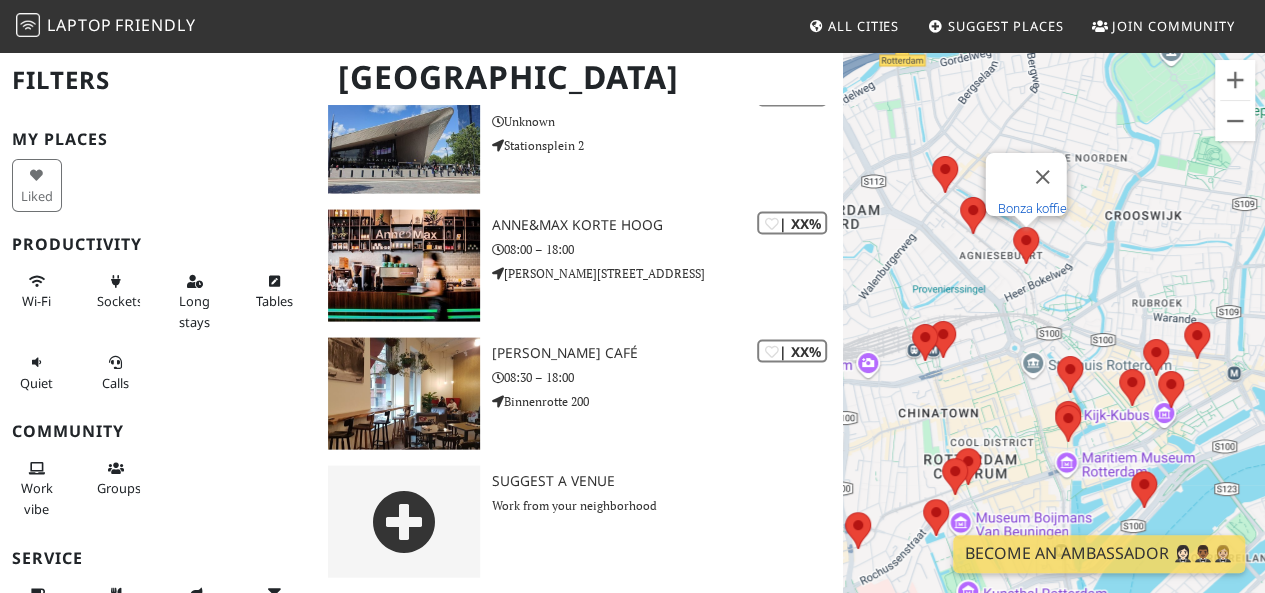 click on "Bonza koffie" at bounding box center (1032, 208) 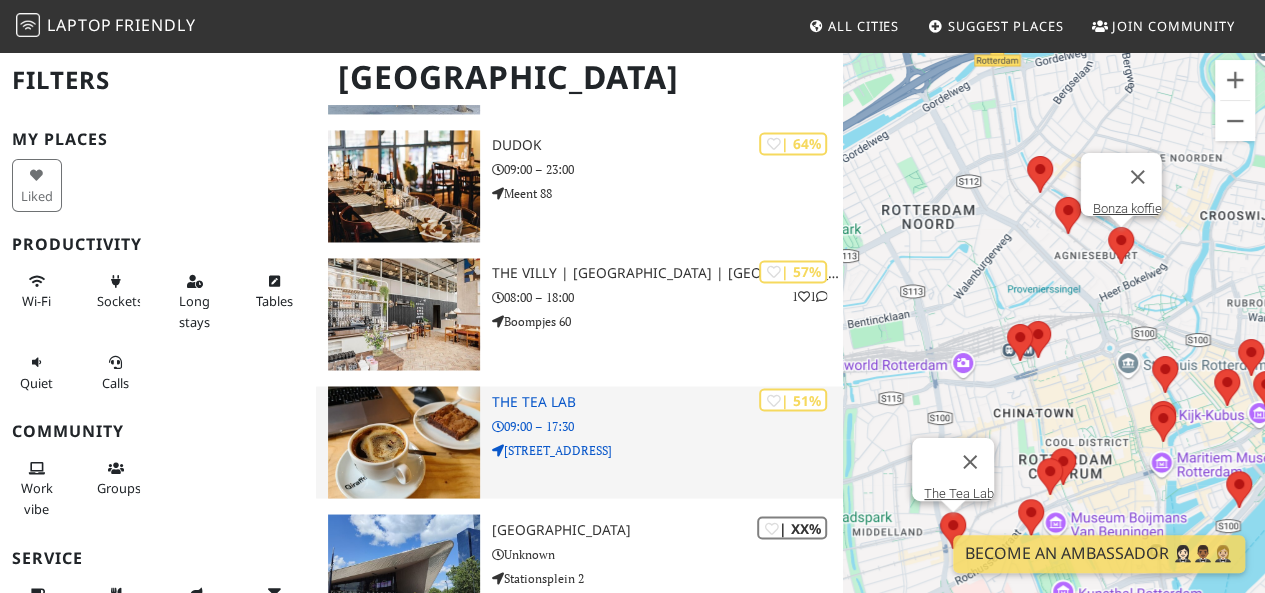 scroll, scrollTop: 1559, scrollLeft: 0, axis: vertical 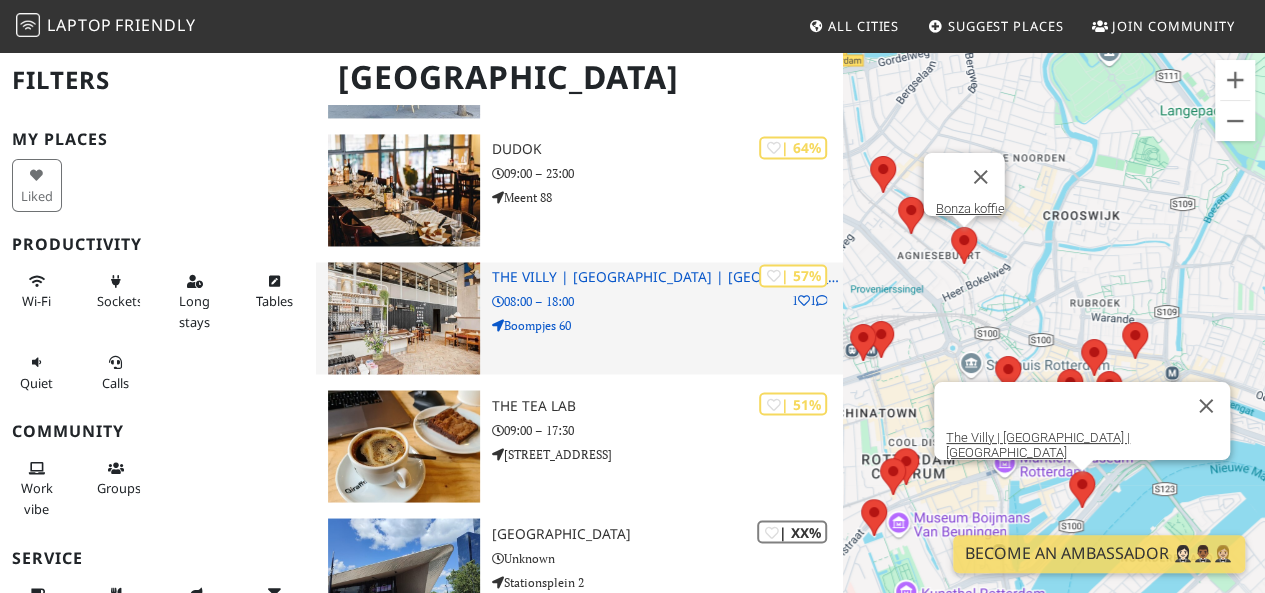 click on "The Villy | Rotterdam | Terraced Tower" at bounding box center (667, 277) 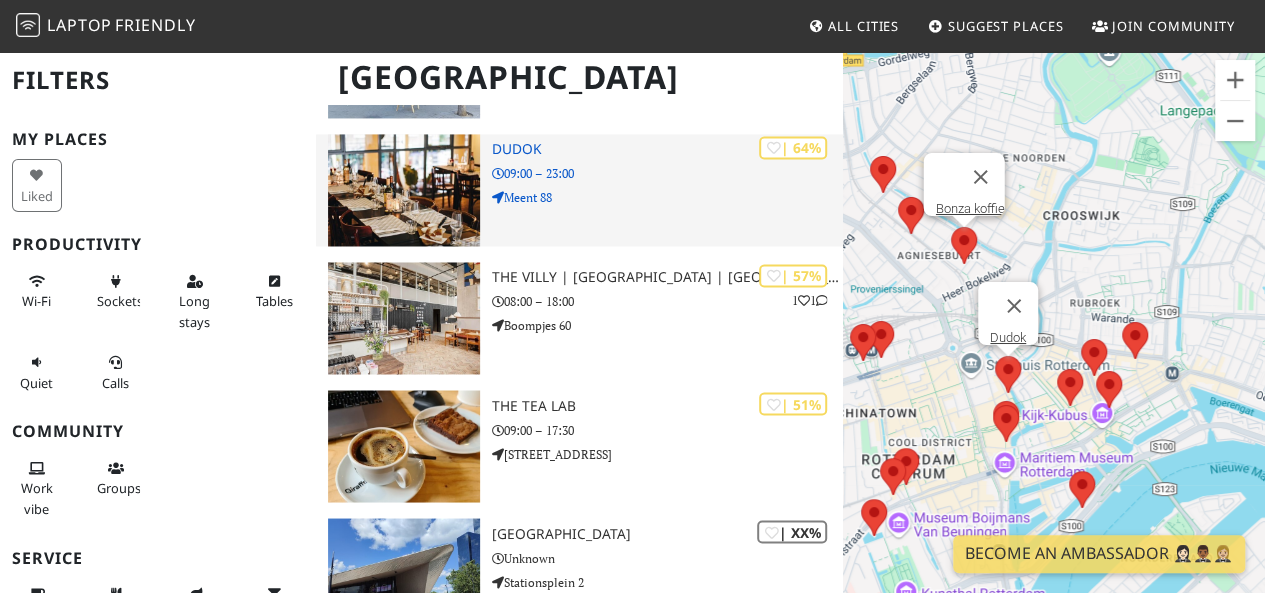 click on "Meent 88" at bounding box center [667, 197] 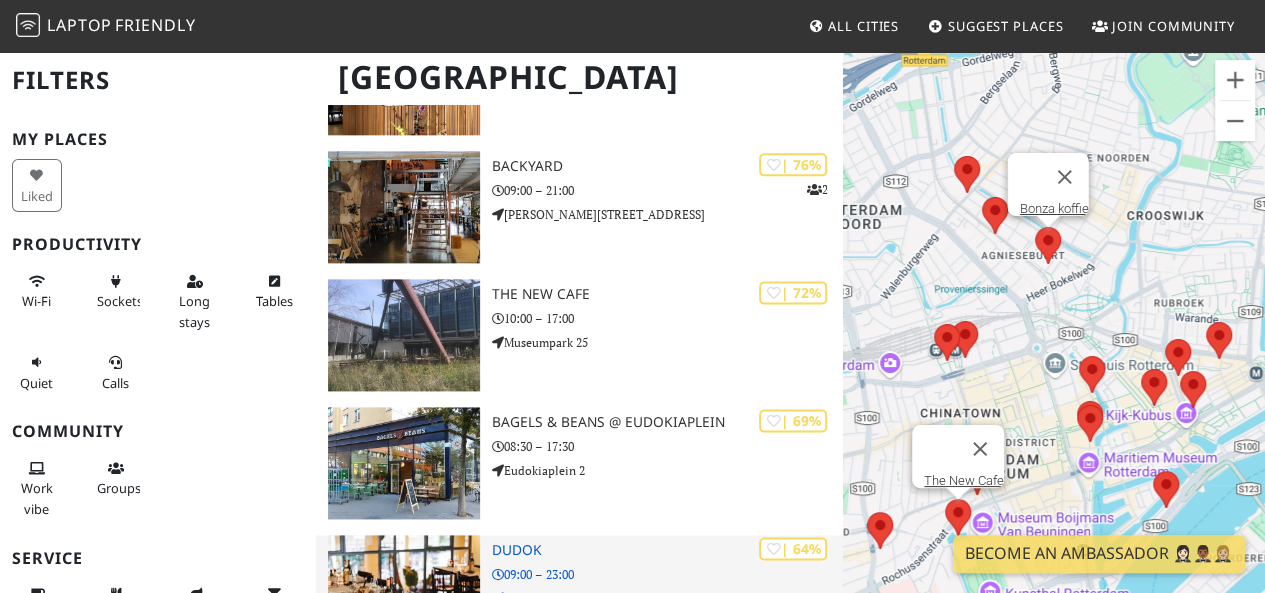 scroll, scrollTop: 1157, scrollLeft: 0, axis: vertical 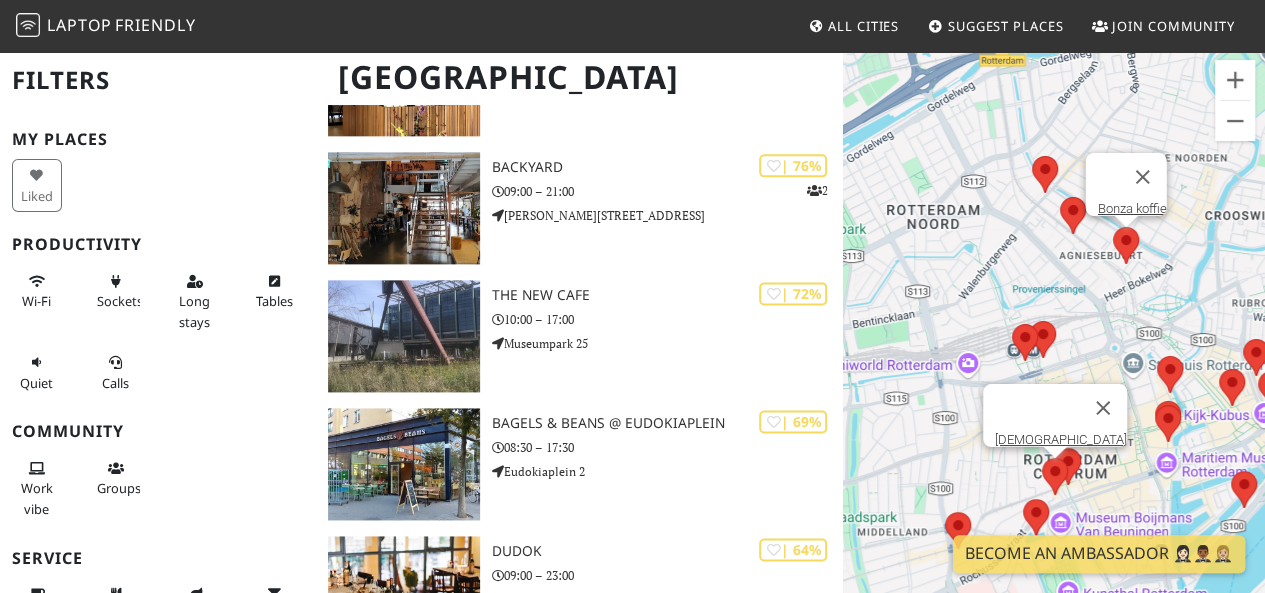click at bounding box center [1042, 458] 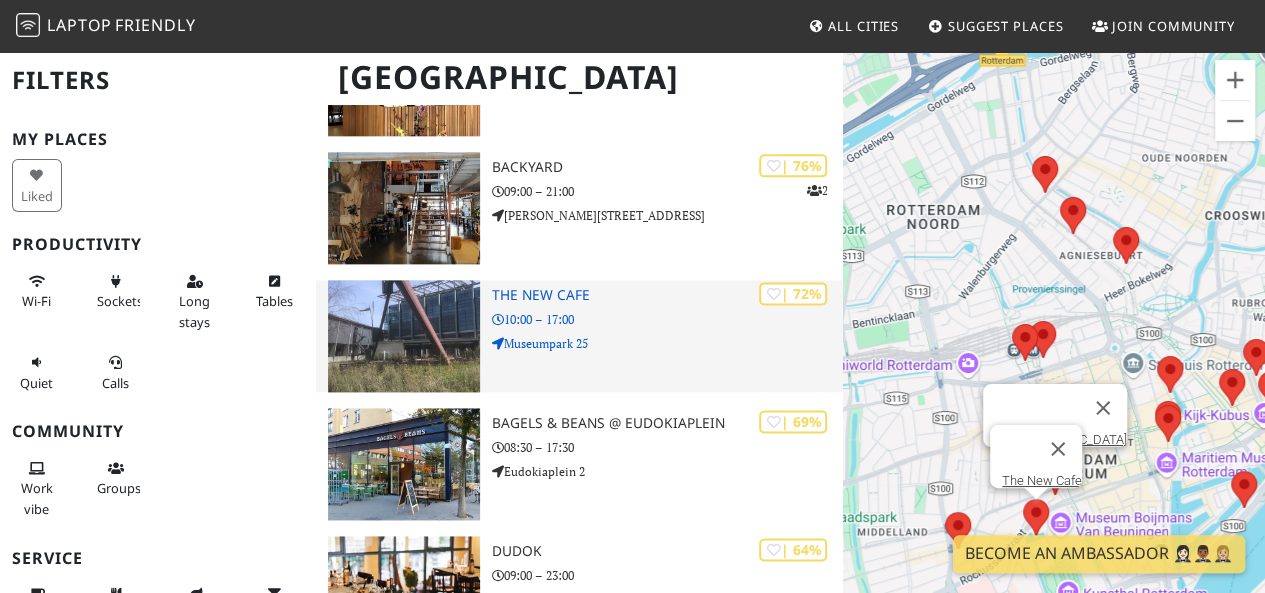 click at bounding box center (404, 336) 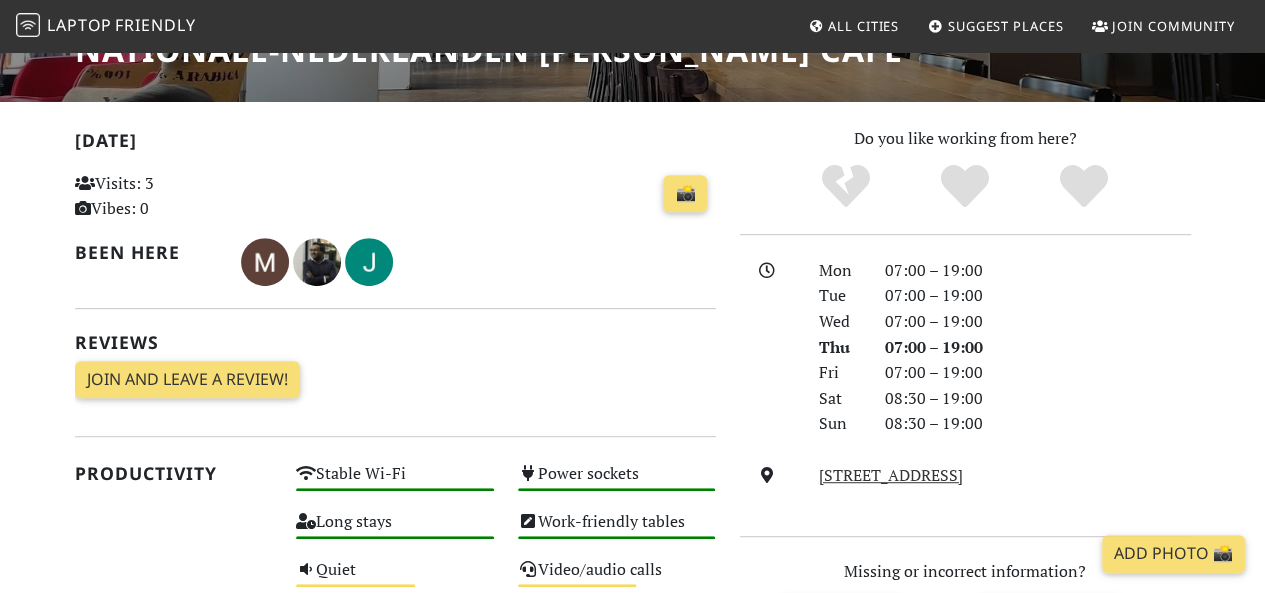 scroll, scrollTop: 0, scrollLeft: 0, axis: both 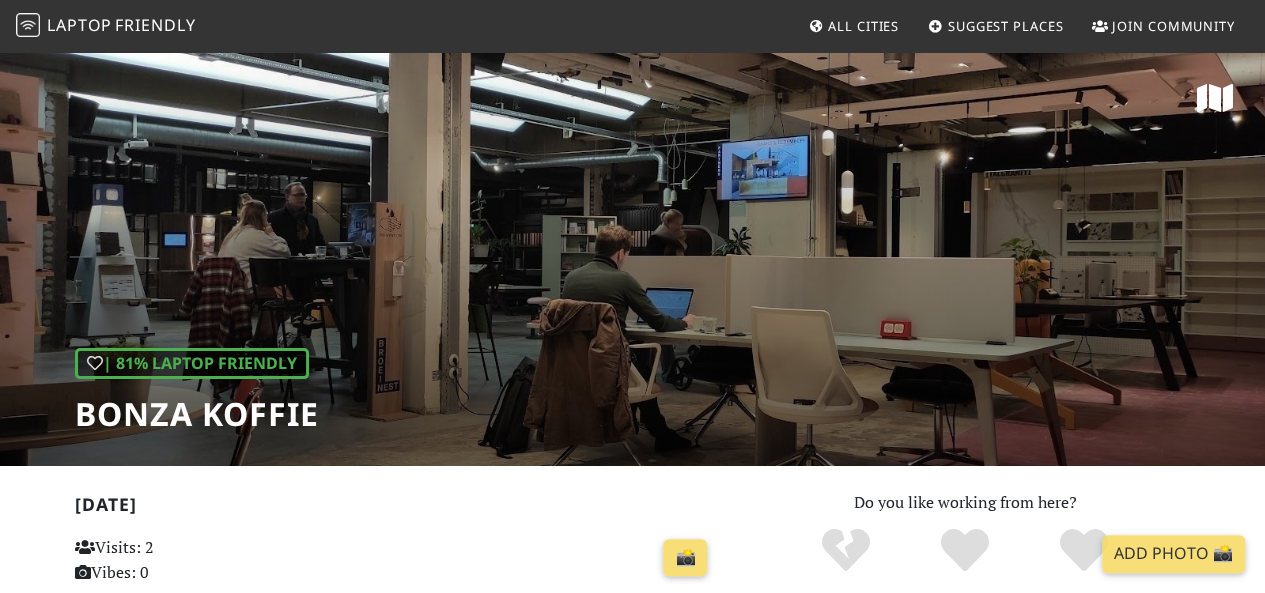 click on "| 81% Laptop Friendly
Bonza koffie" at bounding box center [632, 258] 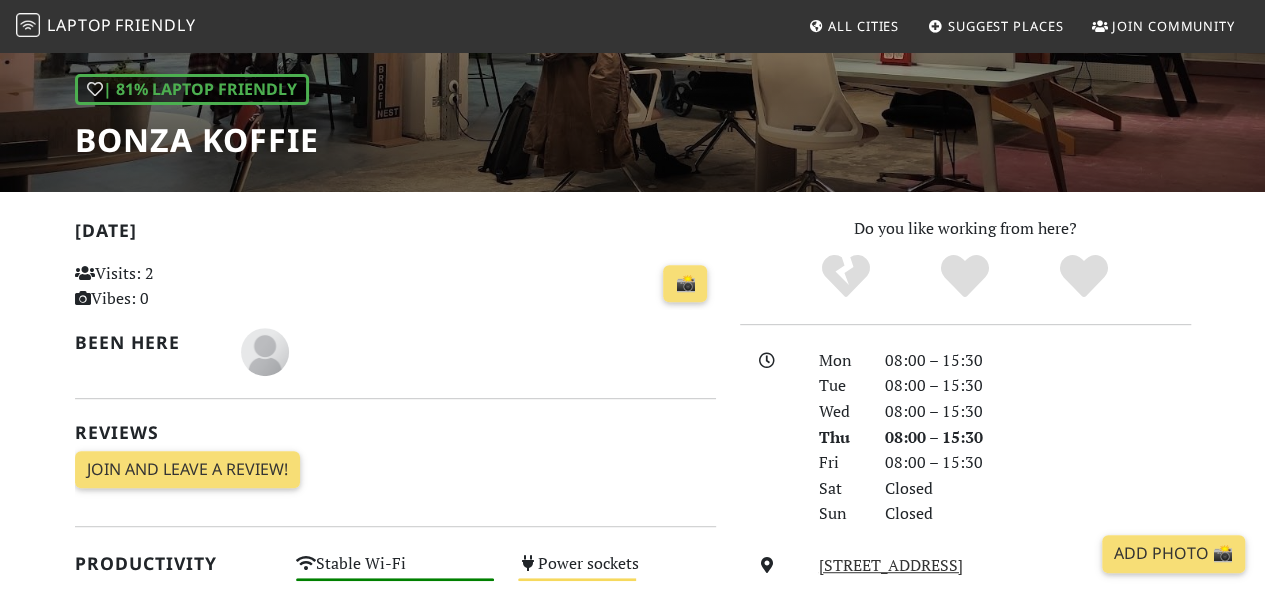 scroll, scrollTop: 0, scrollLeft: 0, axis: both 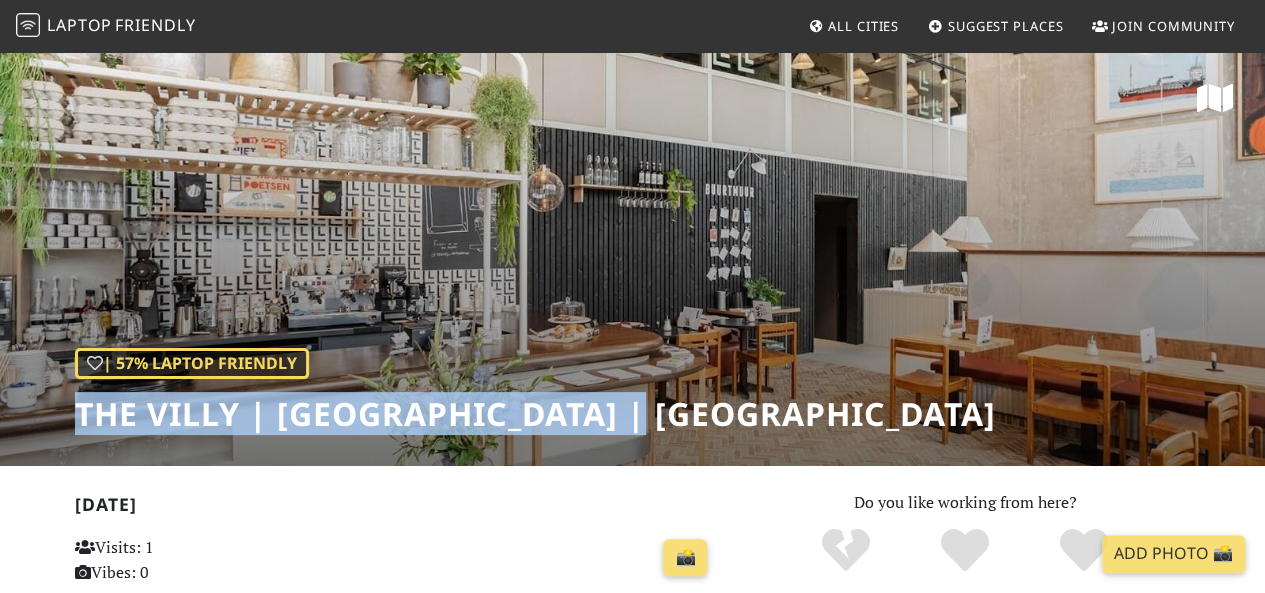 drag, startPoint x: 80, startPoint y: 398, endPoint x: 681, endPoint y: 461, distance: 604.29297 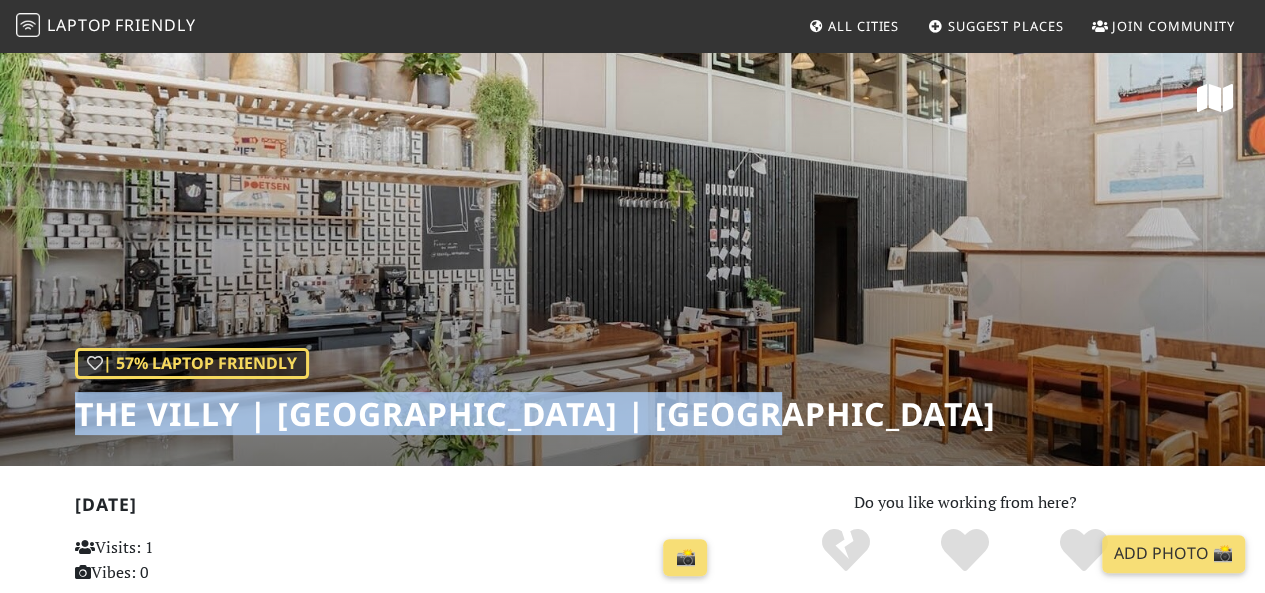 drag, startPoint x: 829, startPoint y: 417, endPoint x: 32, endPoint y: 430, distance: 797.106 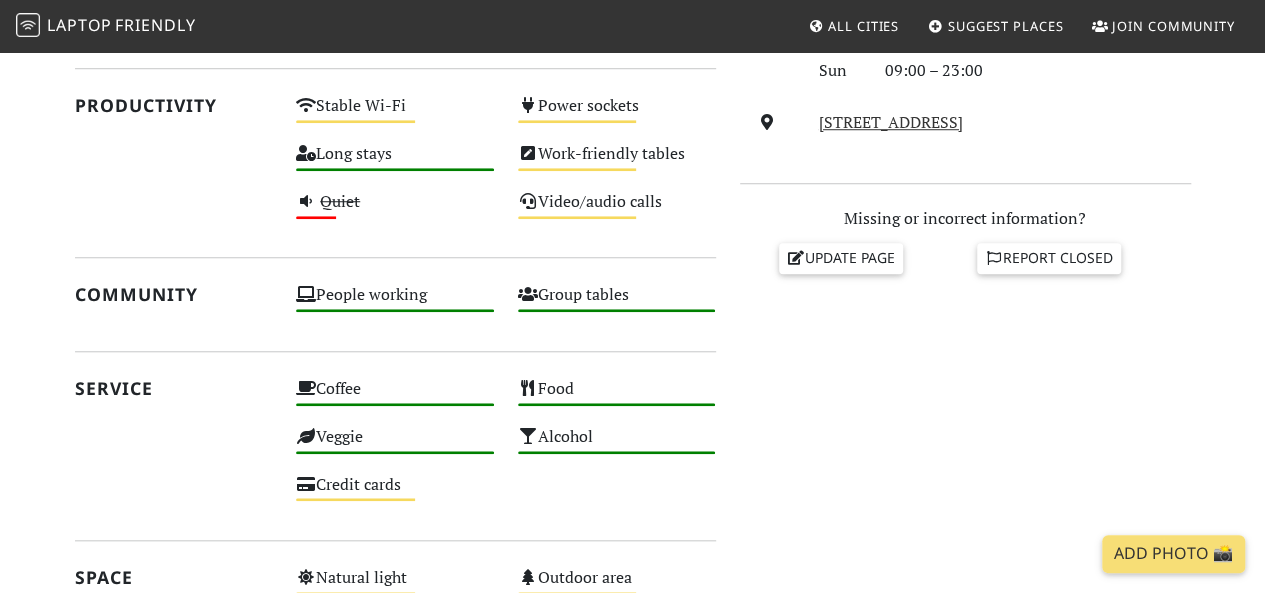 scroll, scrollTop: 626, scrollLeft: 0, axis: vertical 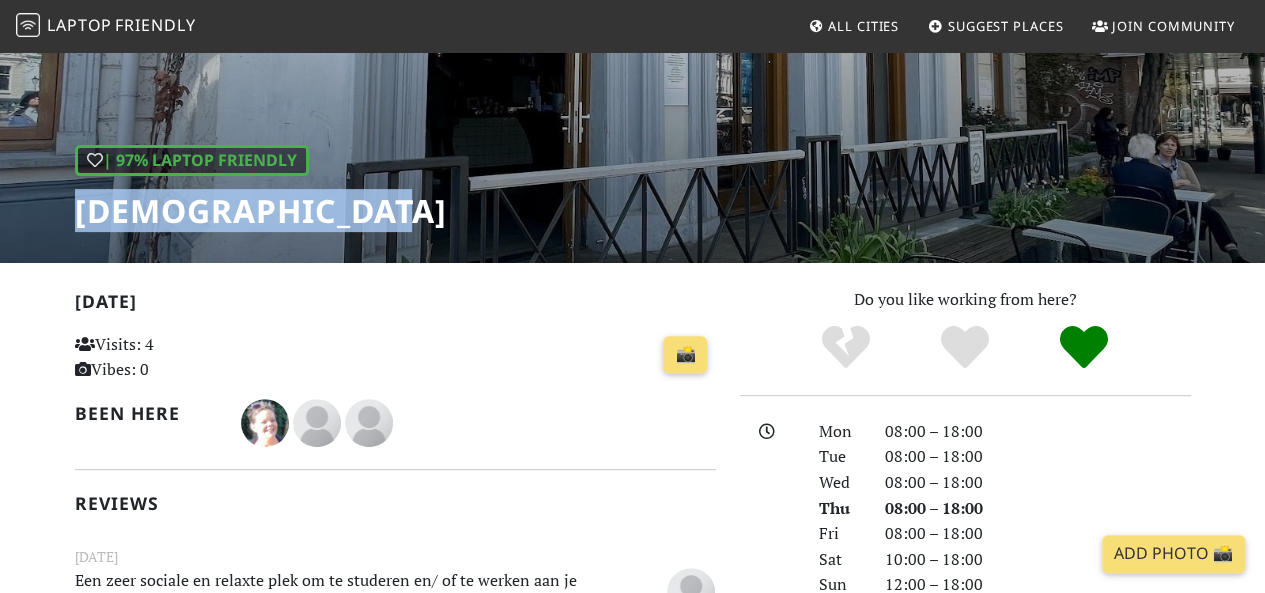 drag, startPoint x: 80, startPoint y: 211, endPoint x: 446, endPoint y: 217, distance: 366.04916 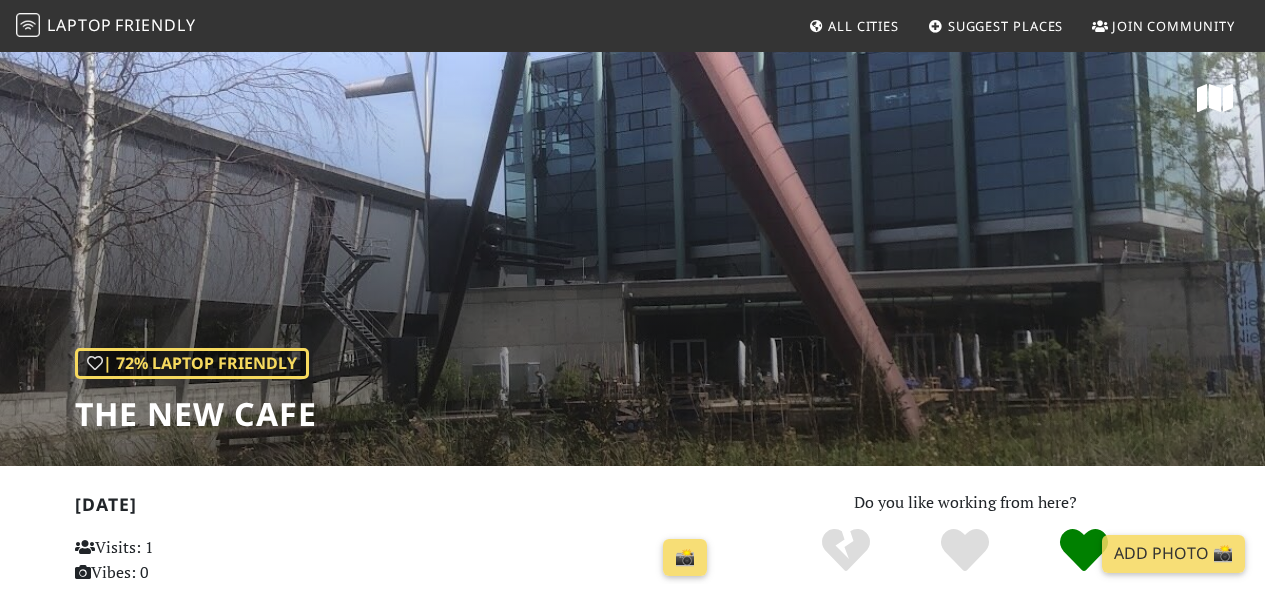 scroll, scrollTop: 0, scrollLeft: 0, axis: both 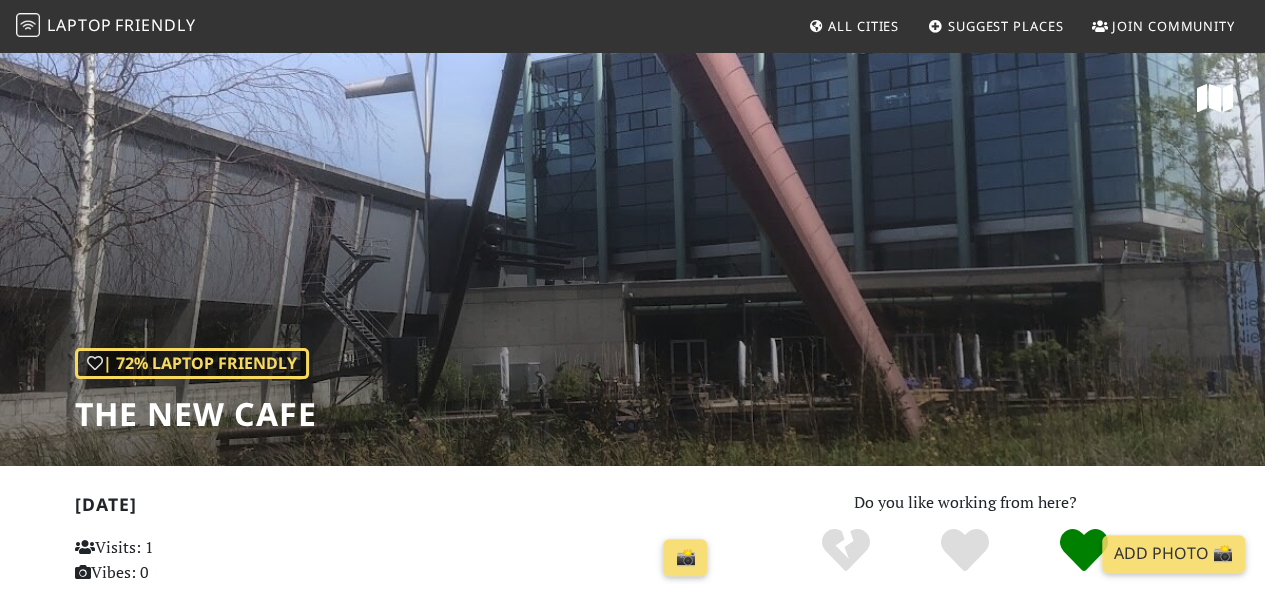 click on "| 72% Laptop Friendly
The New Cafe" at bounding box center (632, 258) 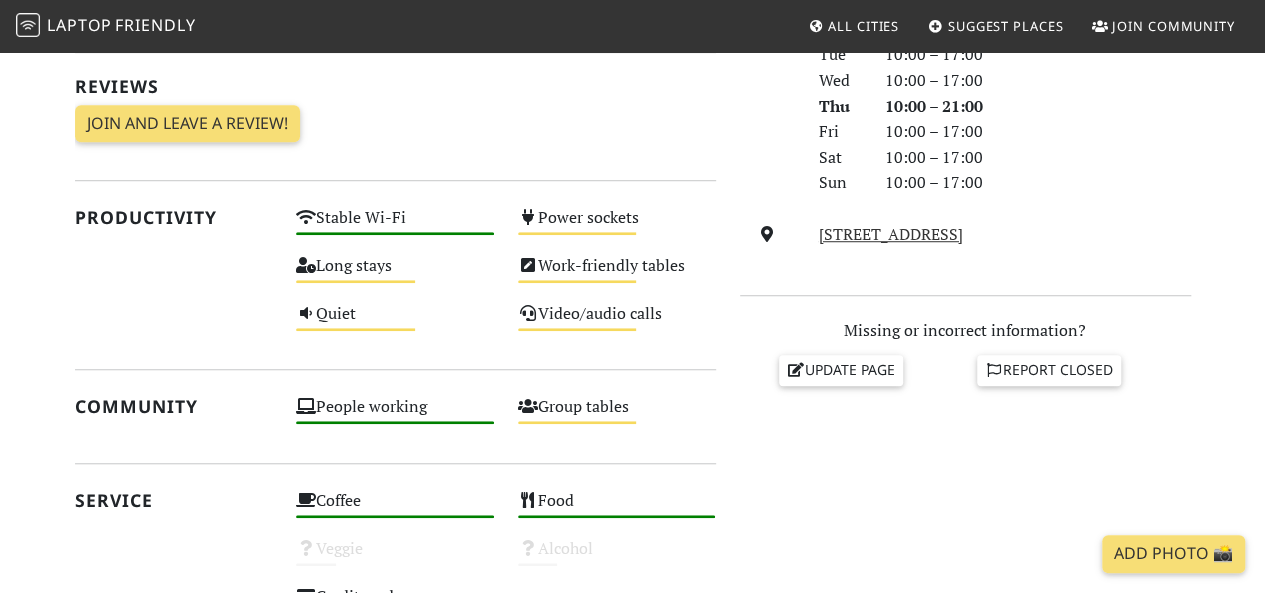 scroll, scrollTop: 0, scrollLeft: 0, axis: both 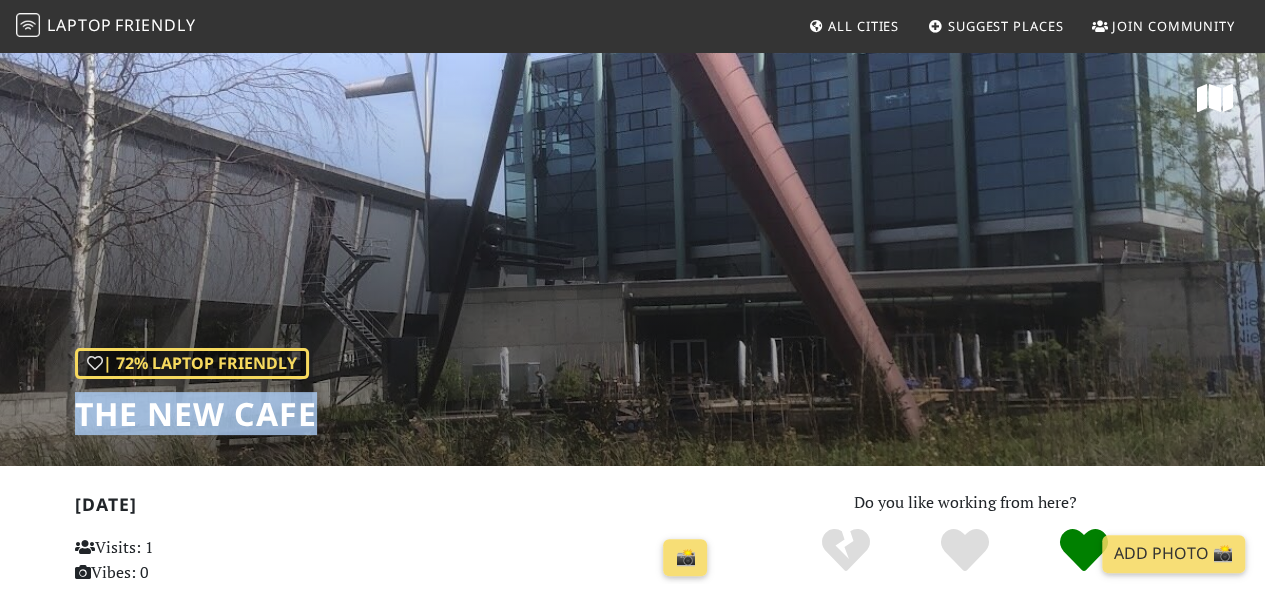 drag, startPoint x: 323, startPoint y: 412, endPoint x: 49, endPoint y: 395, distance: 274.52686 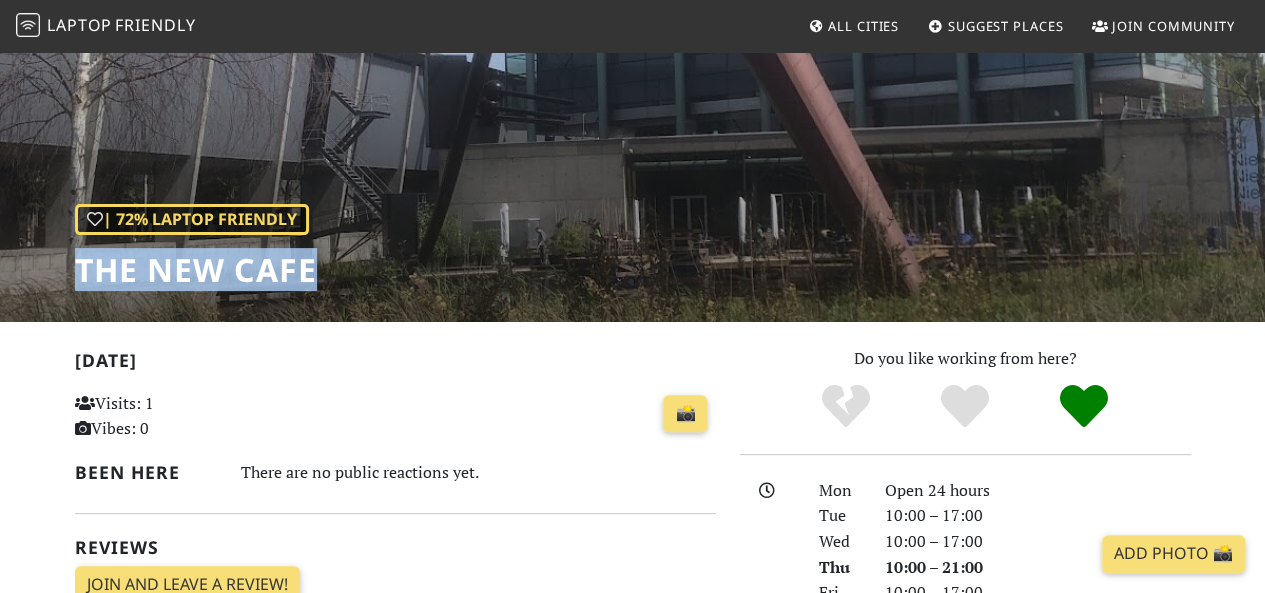 scroll, scrollTop: 0, scrollLeft: 0, axis: both 